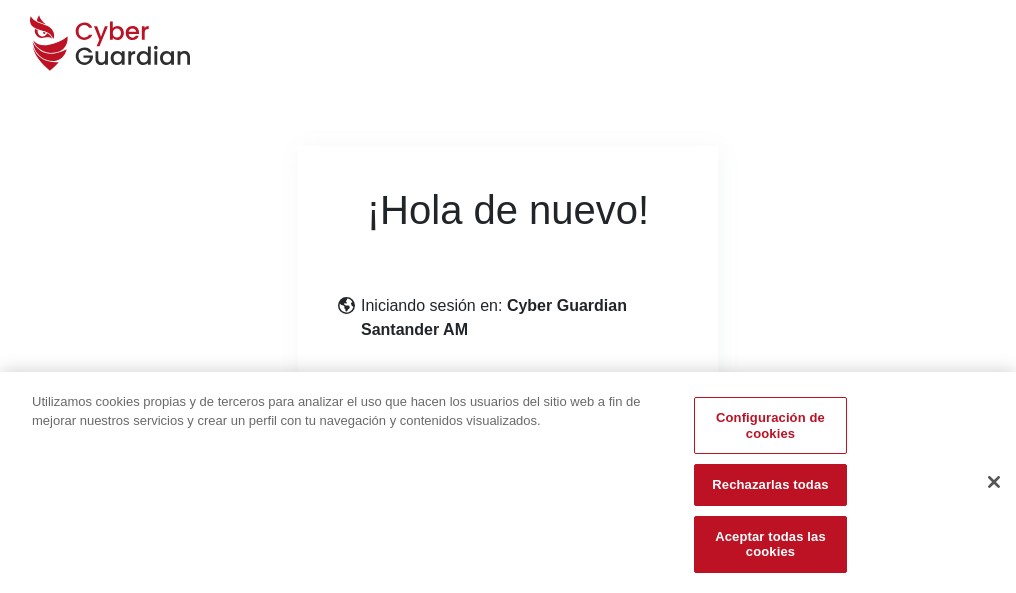 scroll, scrollTop: 245, scrollLeft: 0, axis: vertical 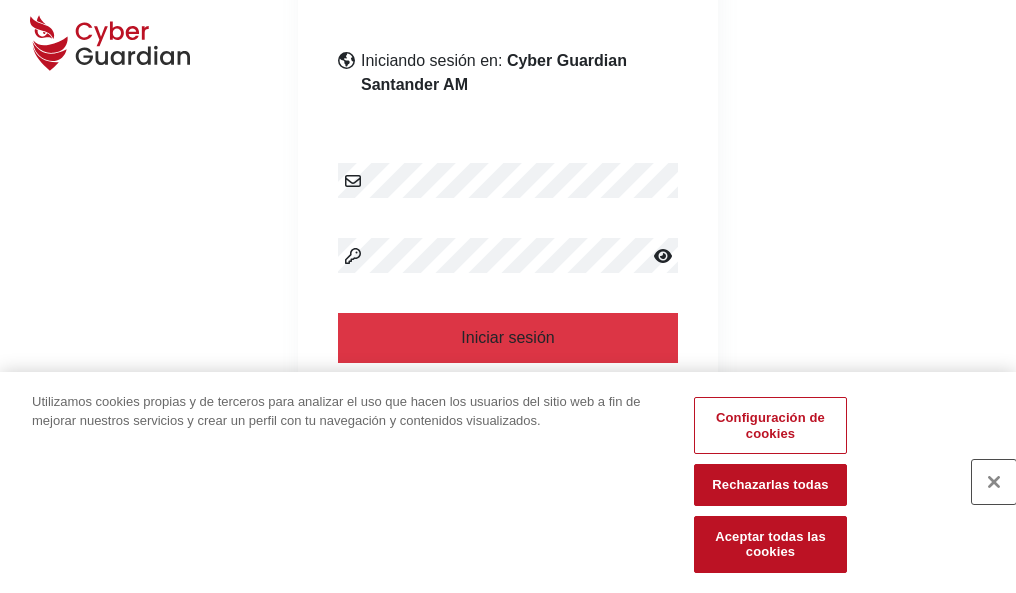 click at bounding box center (994, 482) 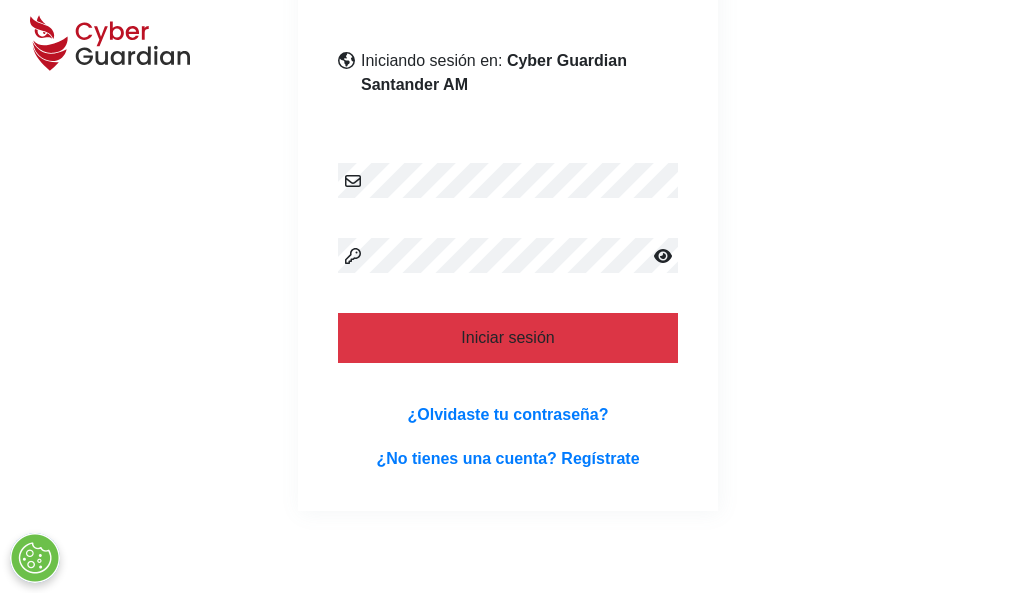 scroll, scrollTop: 389, scrollLeft: 0, axis: vertical 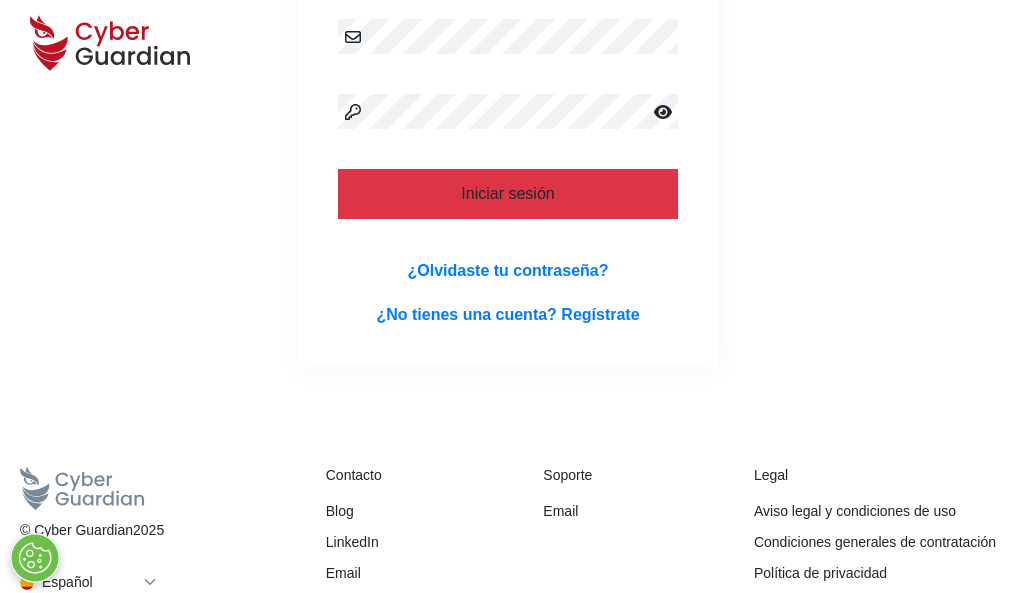 type 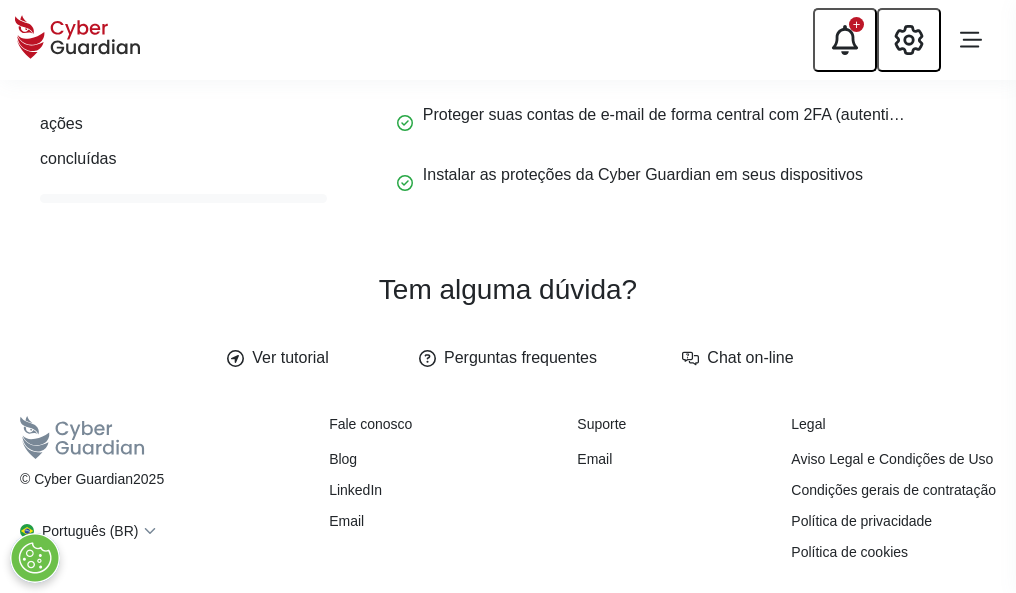 scroll, scrollTop: 0, scrollLeft: 0, axis: both 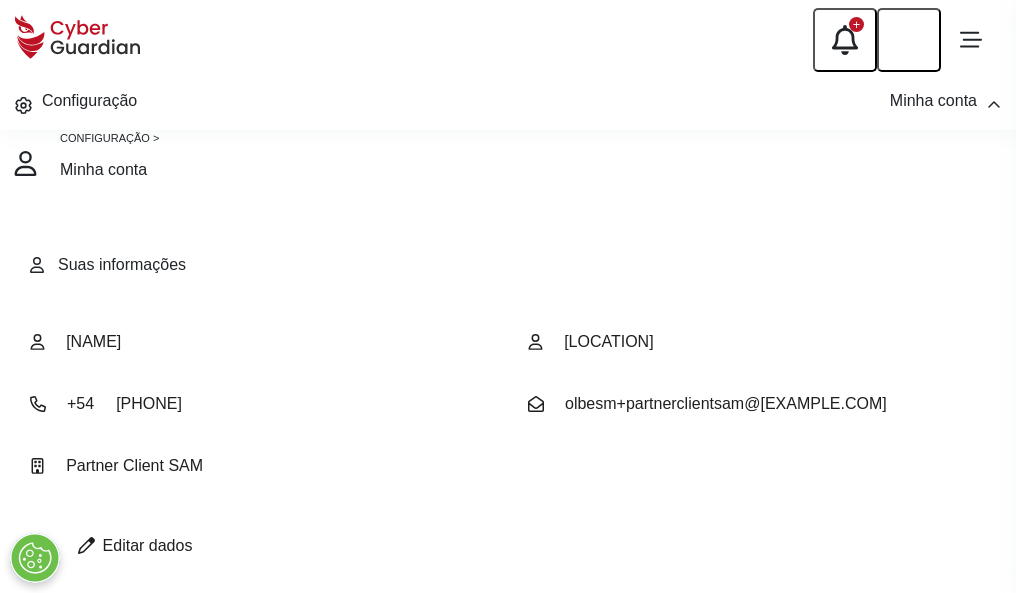 click at bounding box center [86, 545] 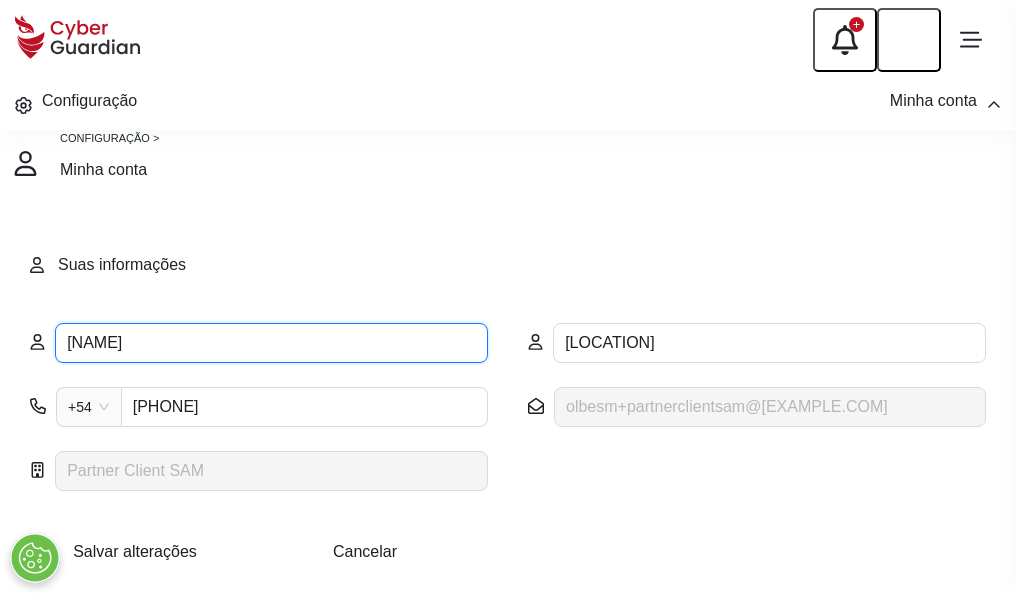 click on "MARISA" at bounding box center (271, 343) 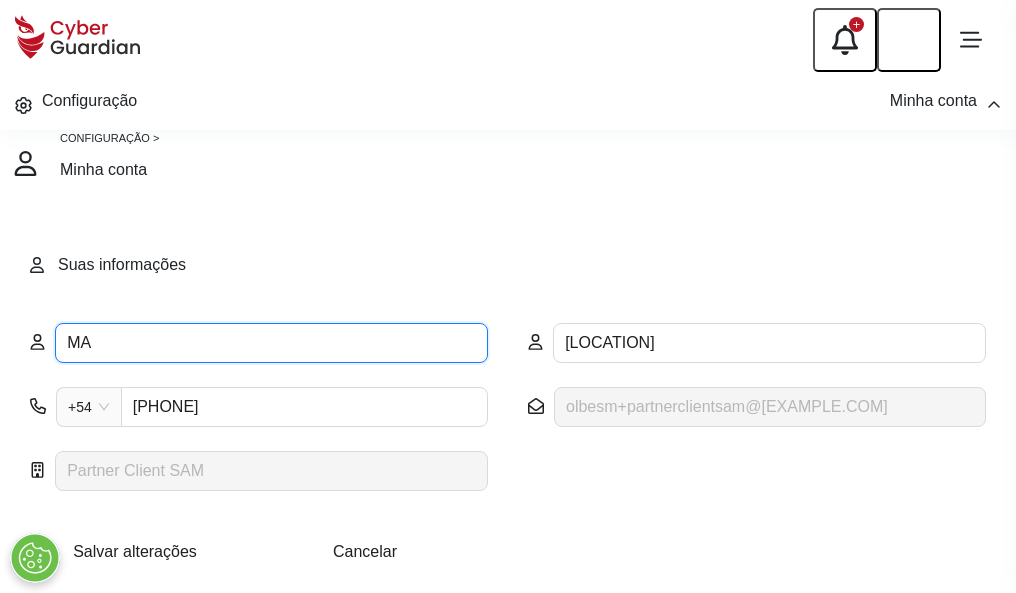 type on "M" 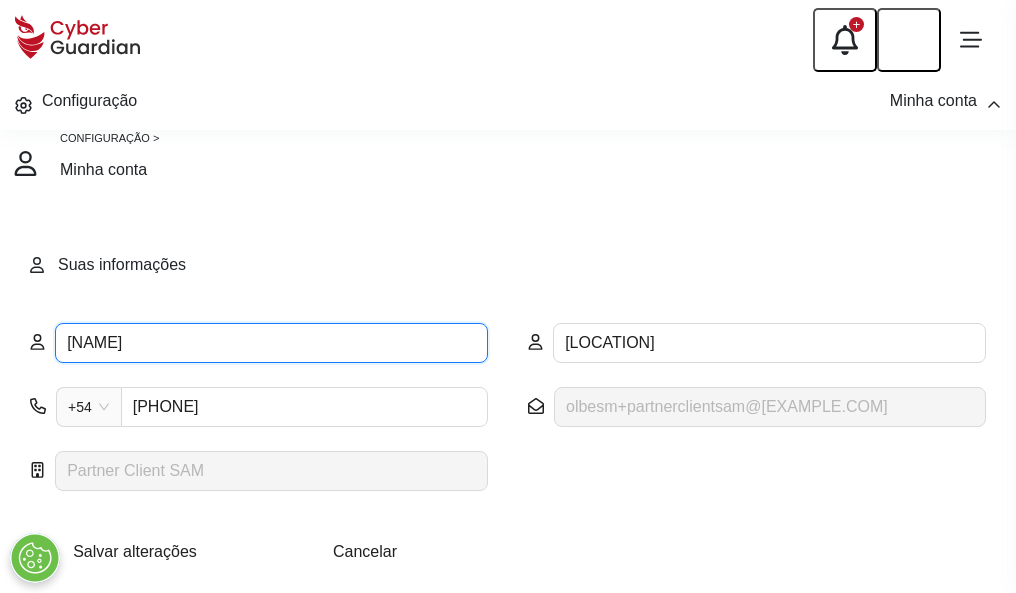 type on "Martín" 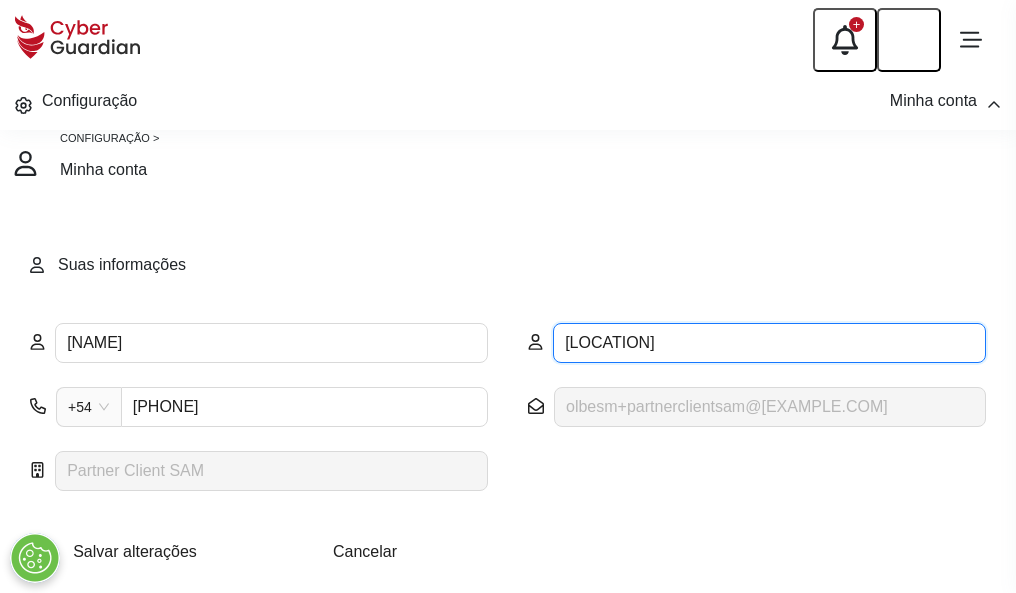 click on "VILLAVERDE" at bounding box center [769, 343] 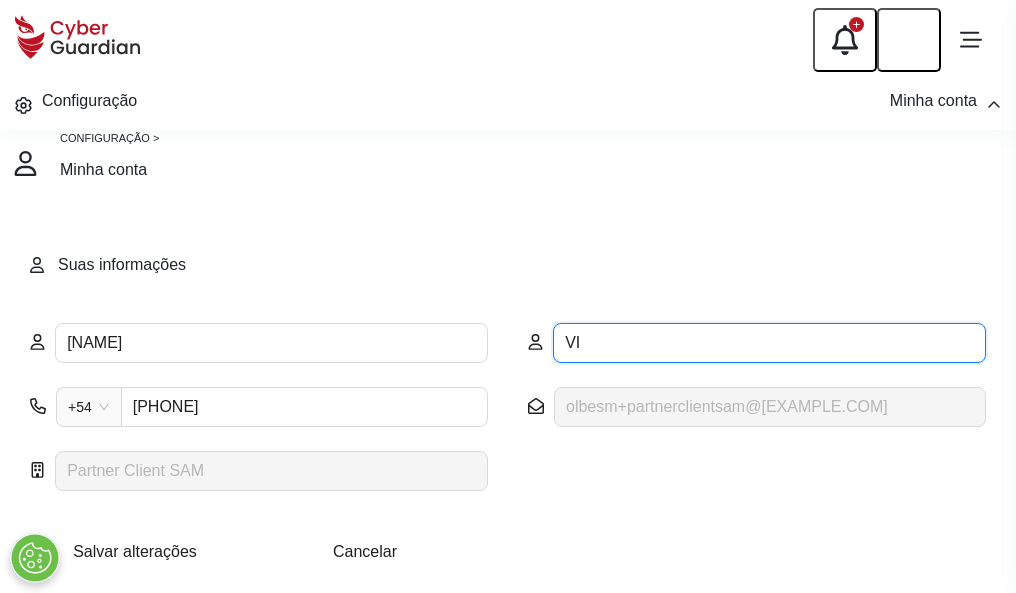 type on "V" 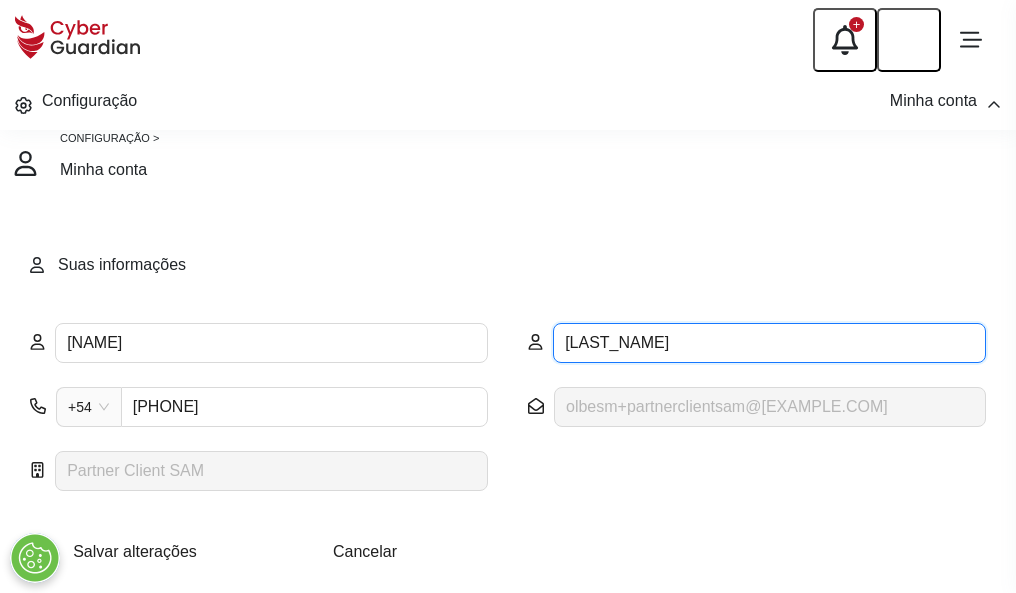 type on "Cuevas" 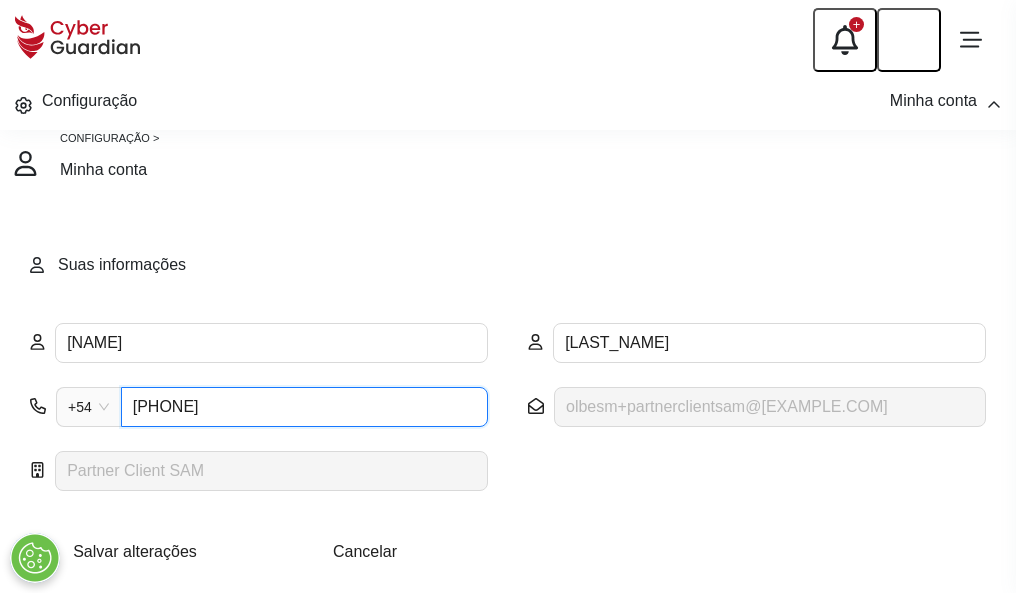 click on "4827726296" at bounding box center [304, 407] 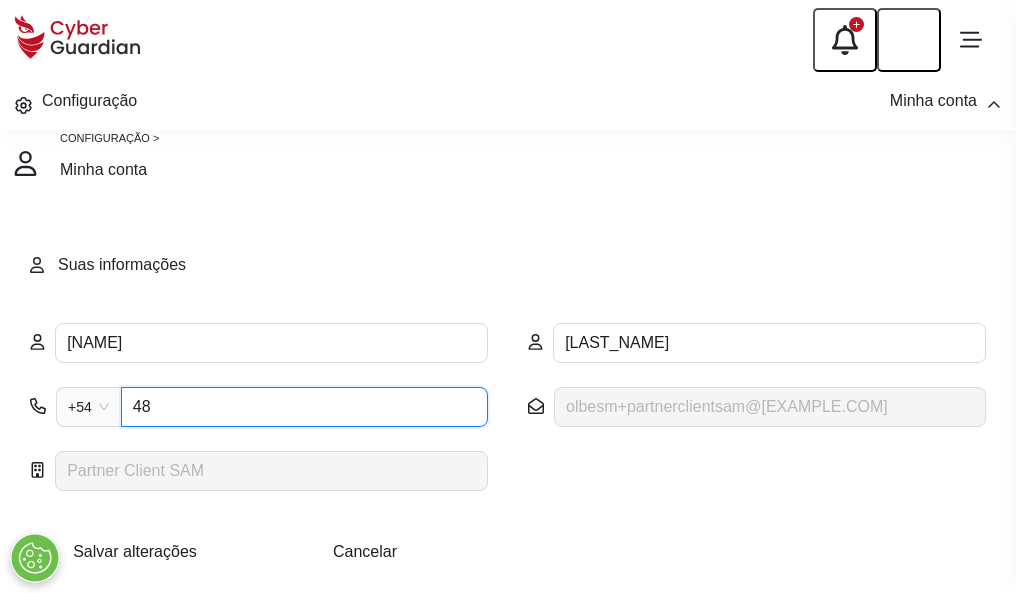 type on "4" 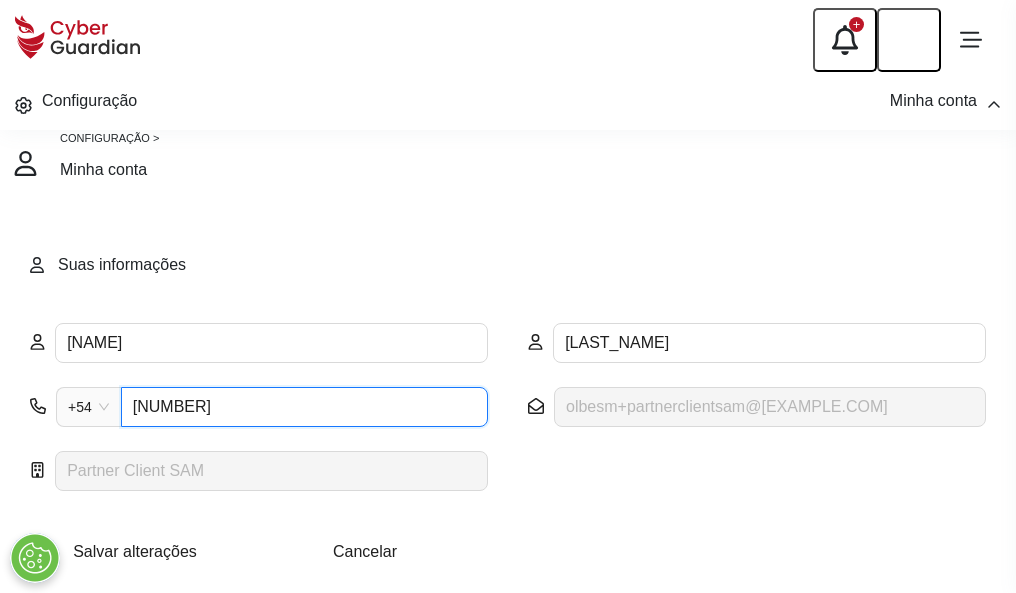type on "4875391343" 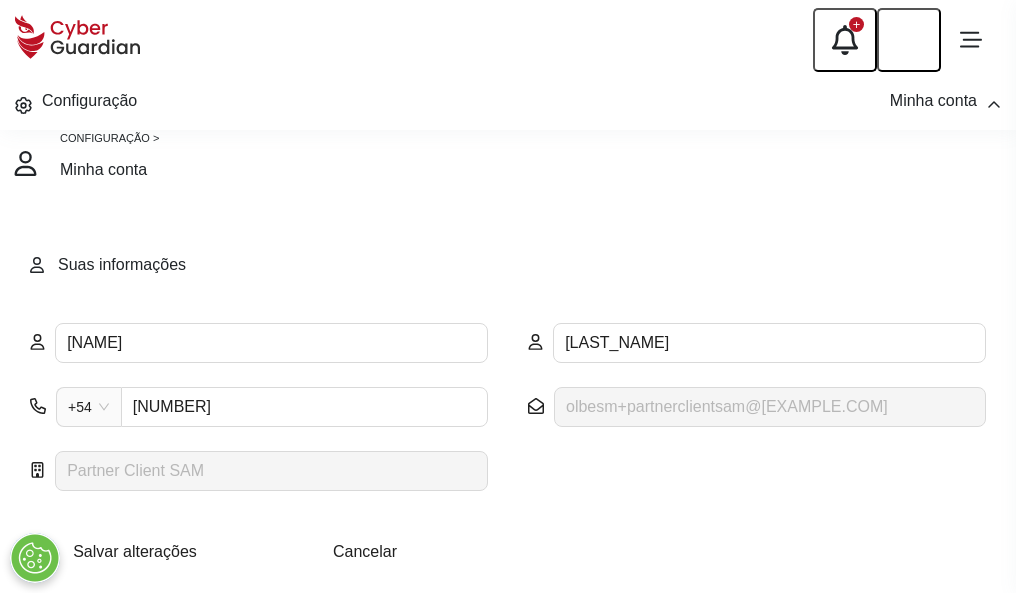 click on "Salvar alterações" at bounding box center [135, 551] 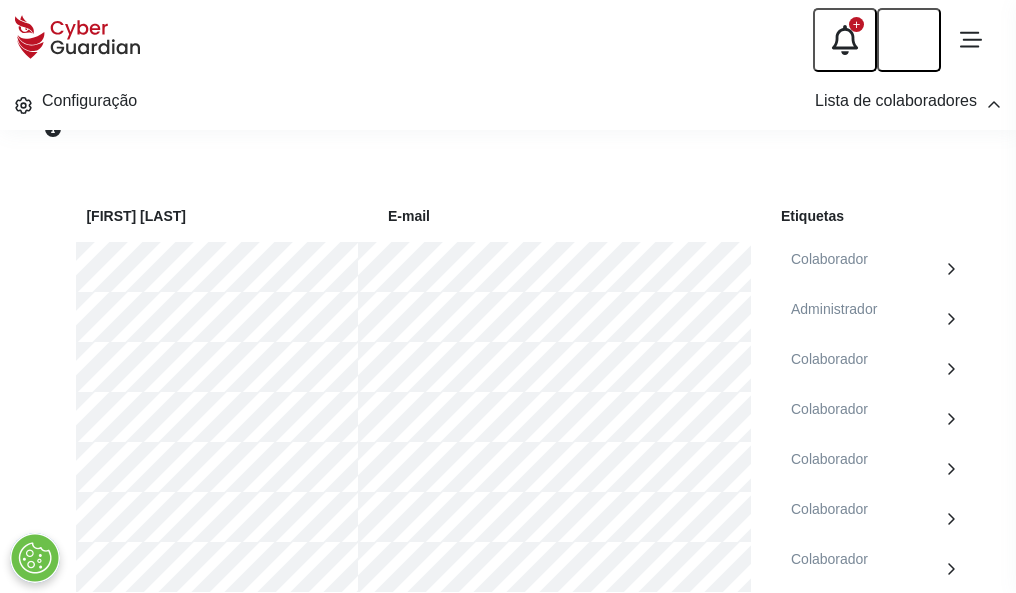 scroll, scrollTop: 856, scrollLeft: 0, axis: vertical 